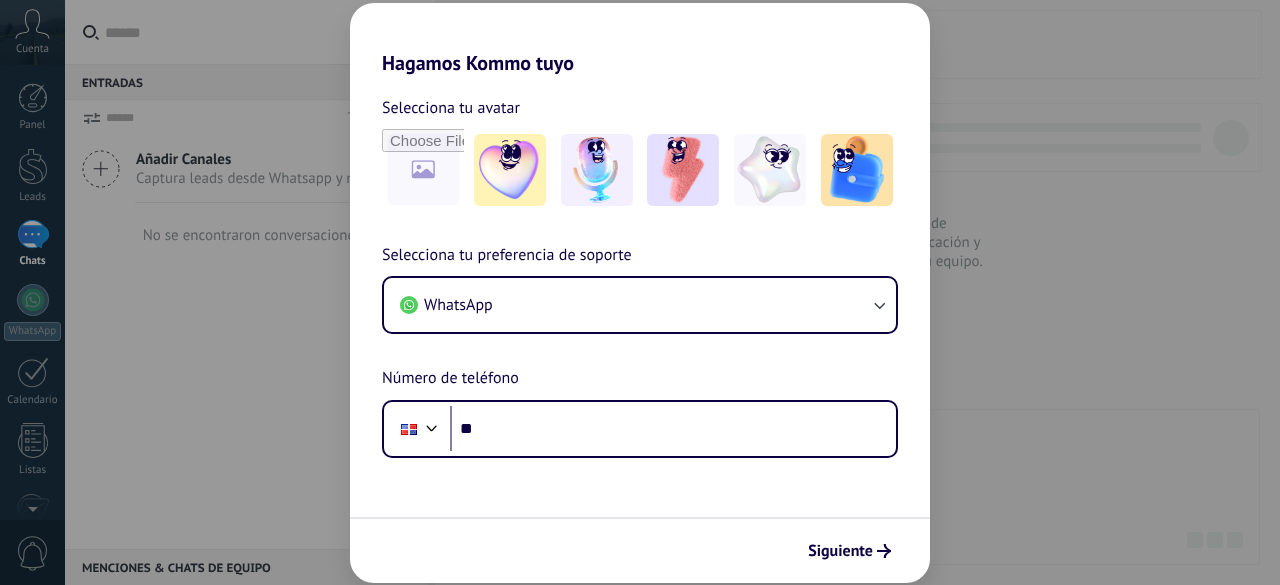 scroll, scrollTop: 0, scrollLeft: 0, axis: both 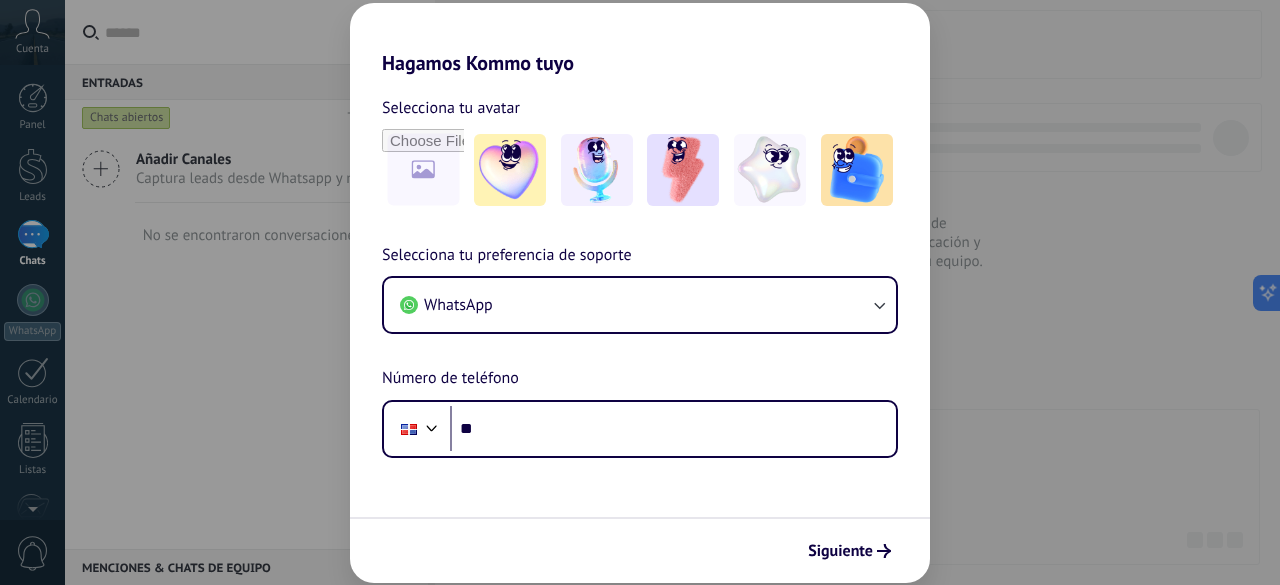 click on "Hagamos Kommo tuyo Selecciona tu avatar Selecciona tu preferencia de soporte WhatsApp Número de teléfono Phone ** Siguiente" at bounding box center (640, 292) 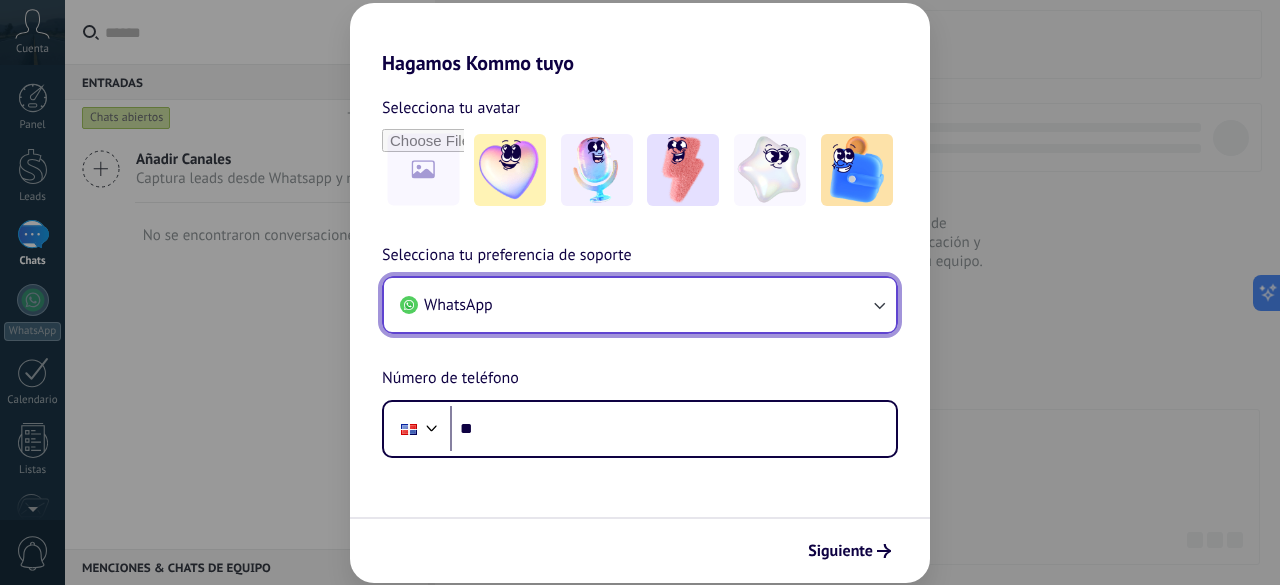 click on "WhatsApp" at bounding box center (640, 305) 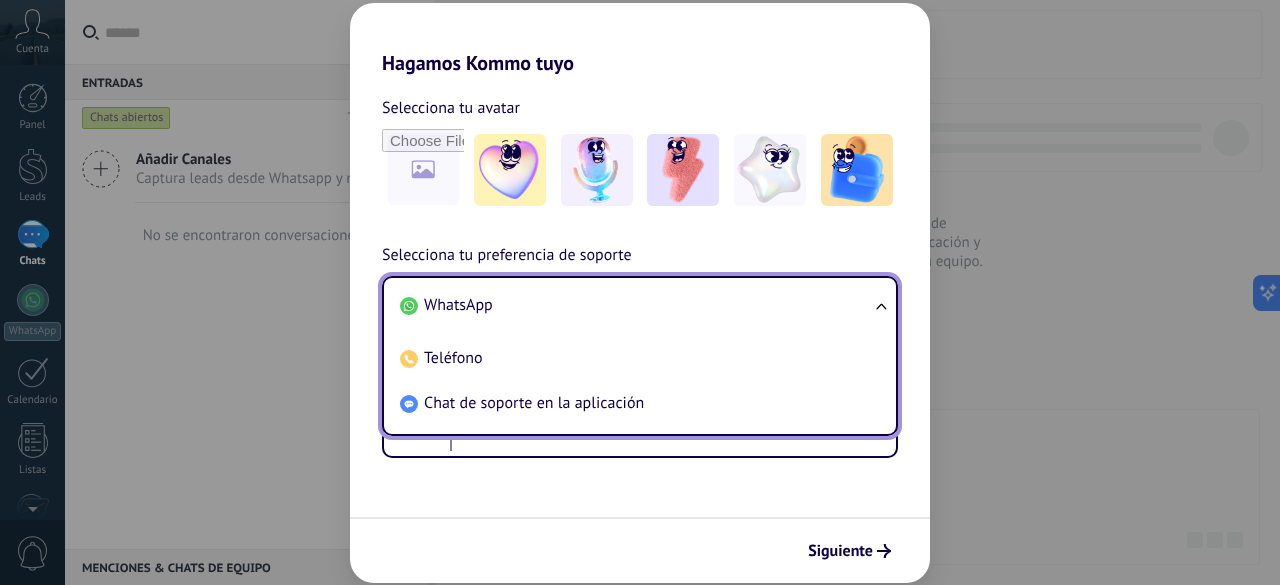 click on "WhatsApp" at bounding box center [636, 305] 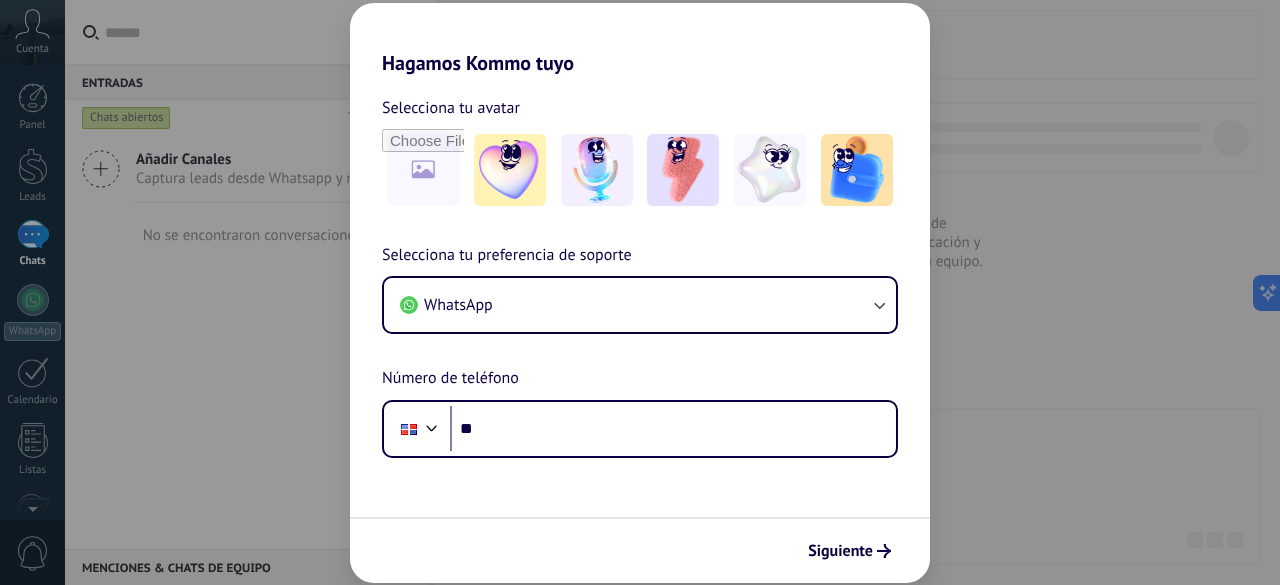 click on "Hagamos Kommo tuyo Selecciona tu avatar Selecciona tu preferencia de soporte WhatsApp Número de teléfono Phone ** Siguiente" at bounding box center (640, 292) 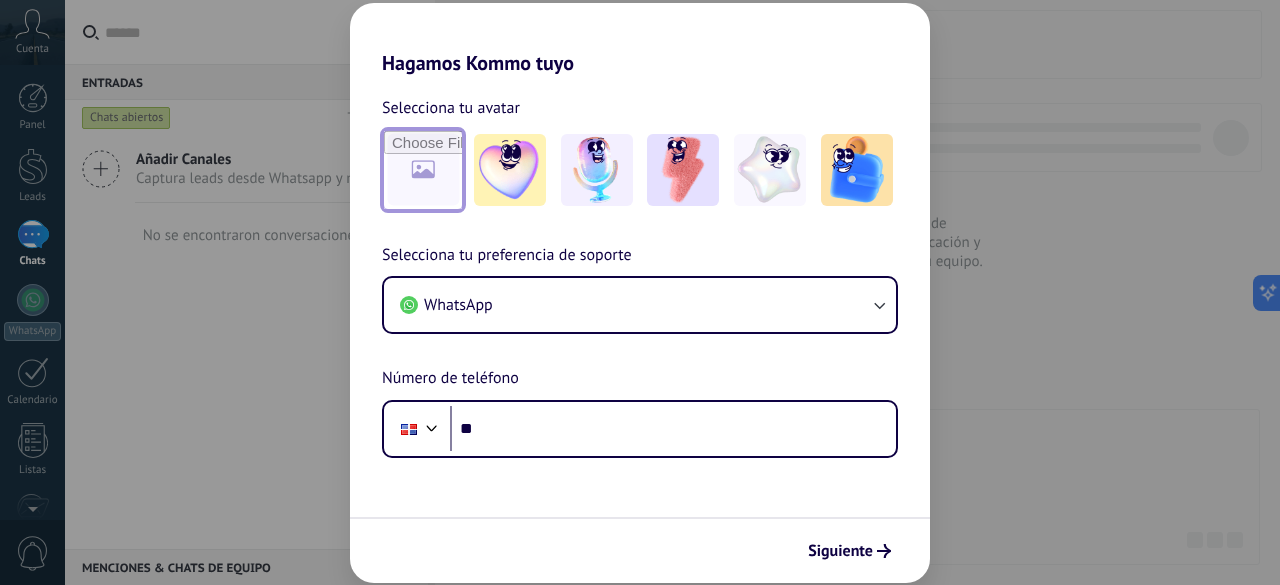 click at bounding box center [423, 170] 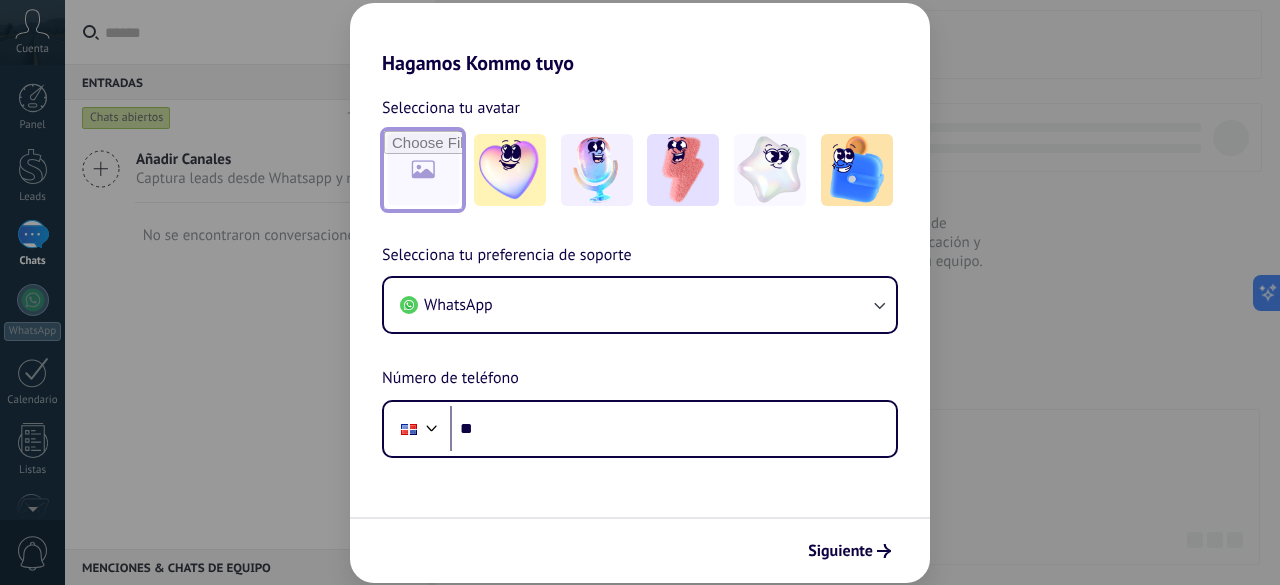 type on "**********" 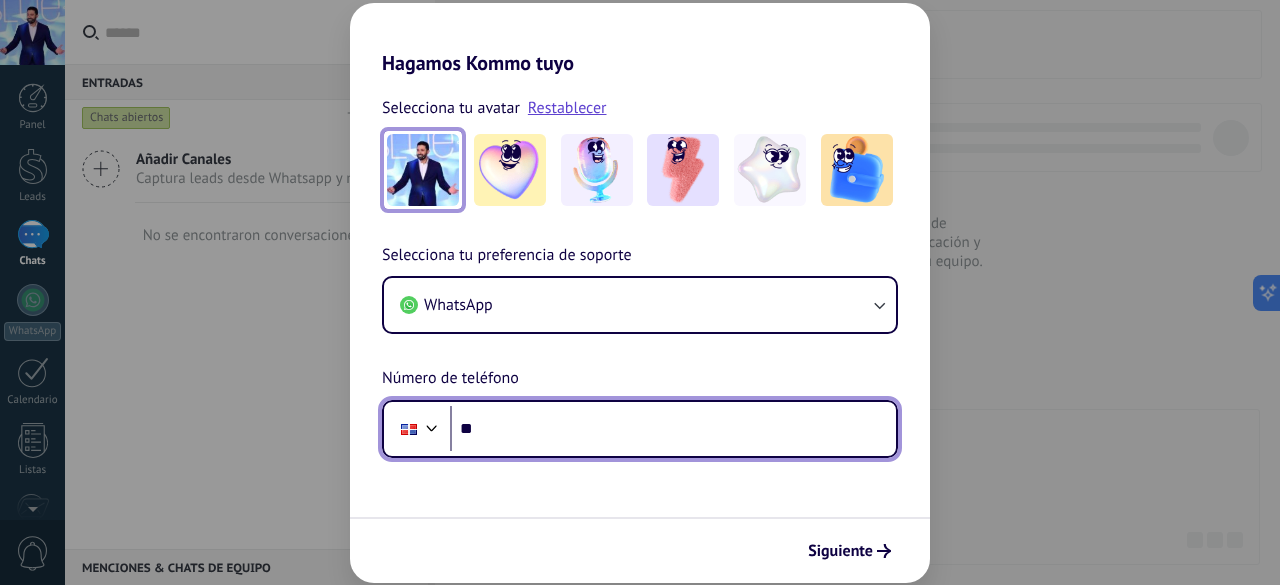 click on "**" at bounding box center [673, 429] 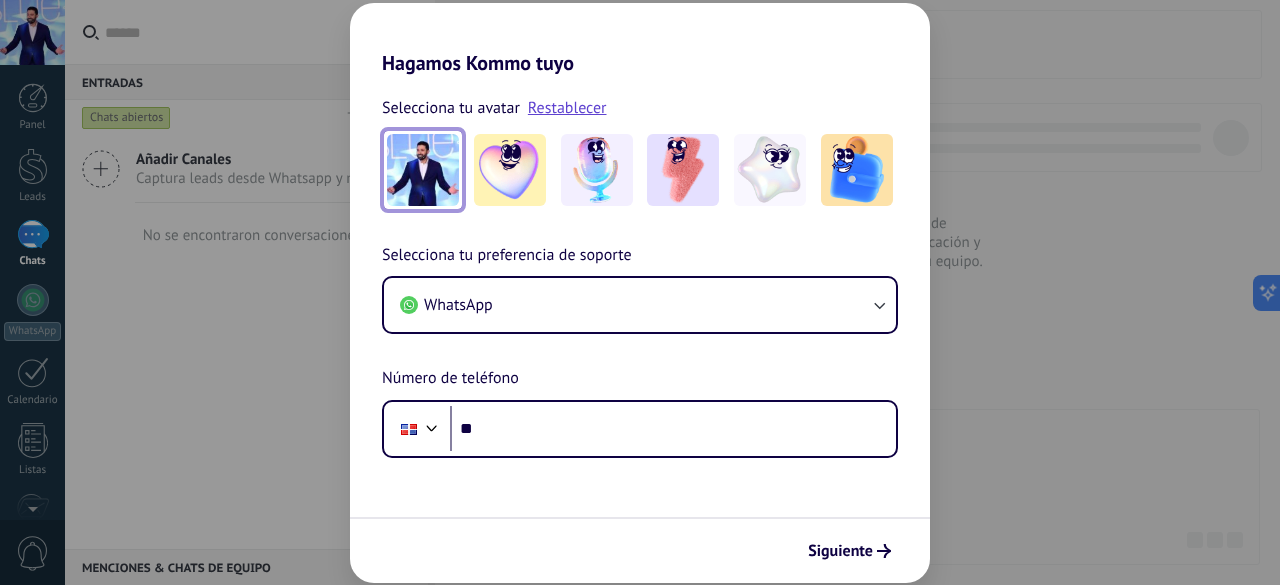 click on "Hagamos Kommo tuyo Selecciona tu avatar Restablecer Selecciona tu preferencia de soporte WhatsApp Número de teléfono [PHONE] ** Siguiente" at bounding box center [640, 292] 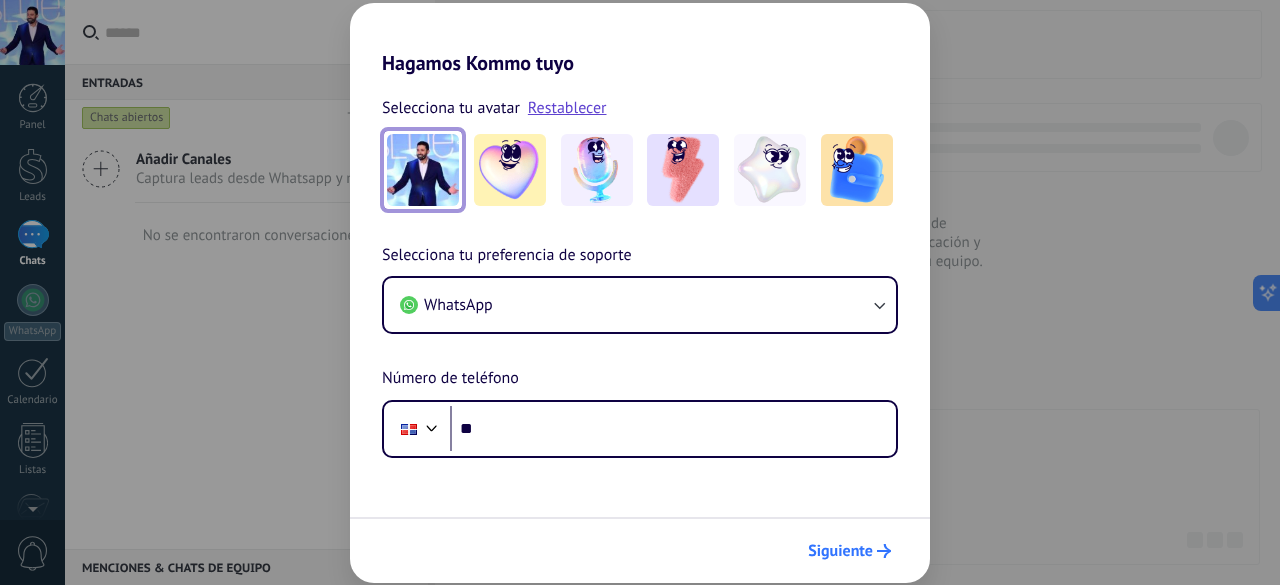 click on "Siguiente" at bounding box center (849, 551) 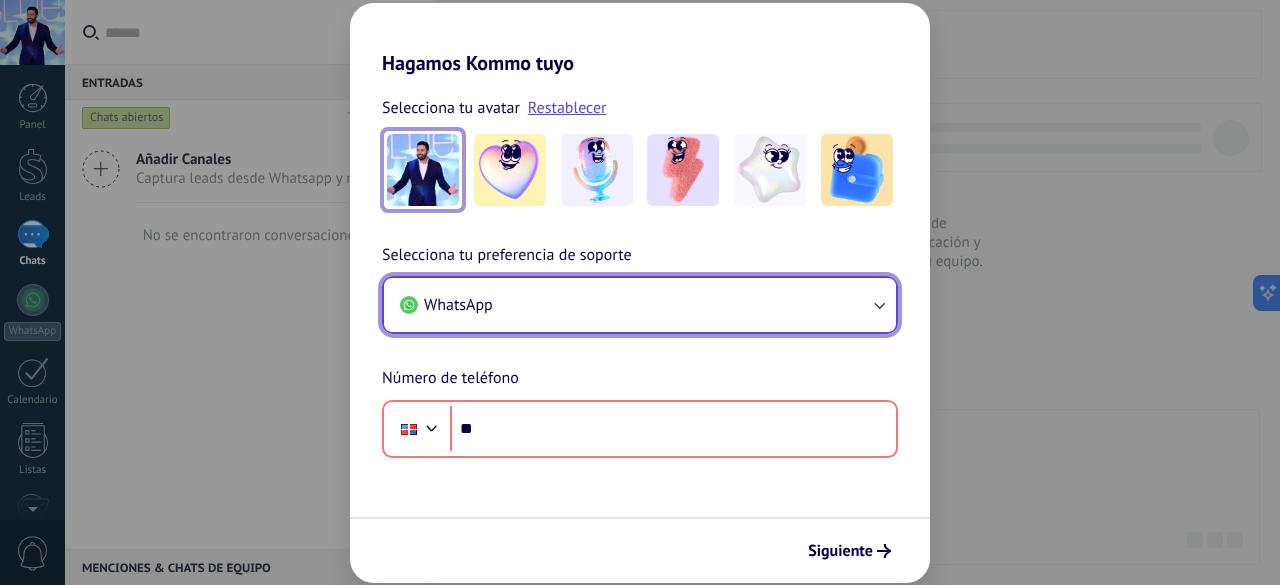 click on "WhatsApp" at bounding box center (640, 305) 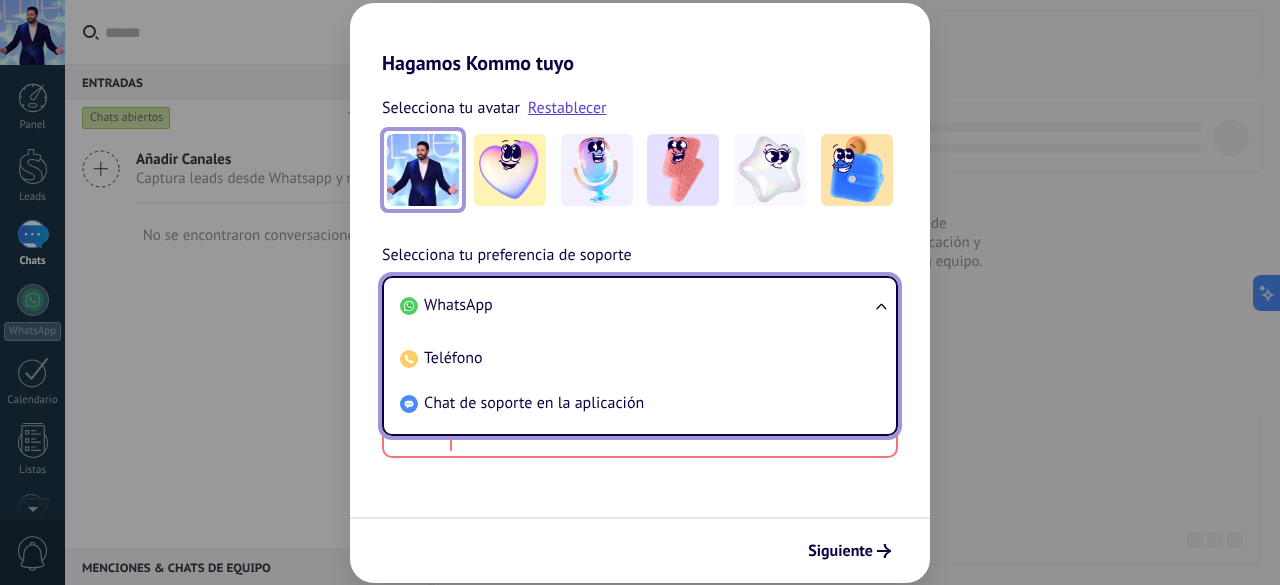 click on "WhatsApp" at bounding box center [636, 305] 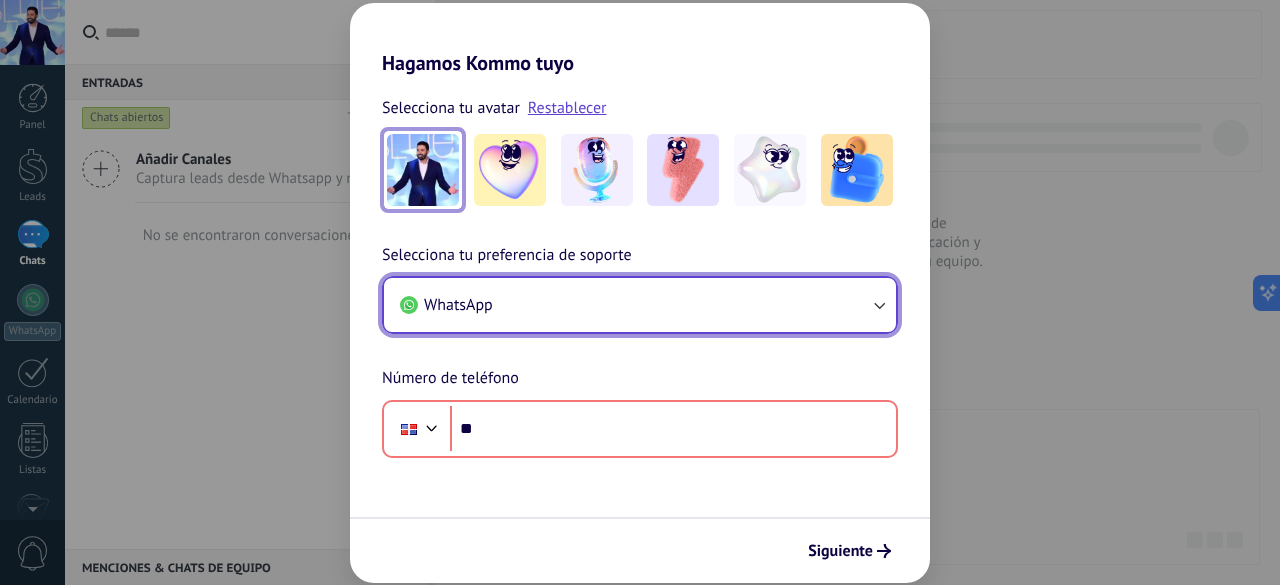 click on "WhatsApp" at bounding box center [640, 305] 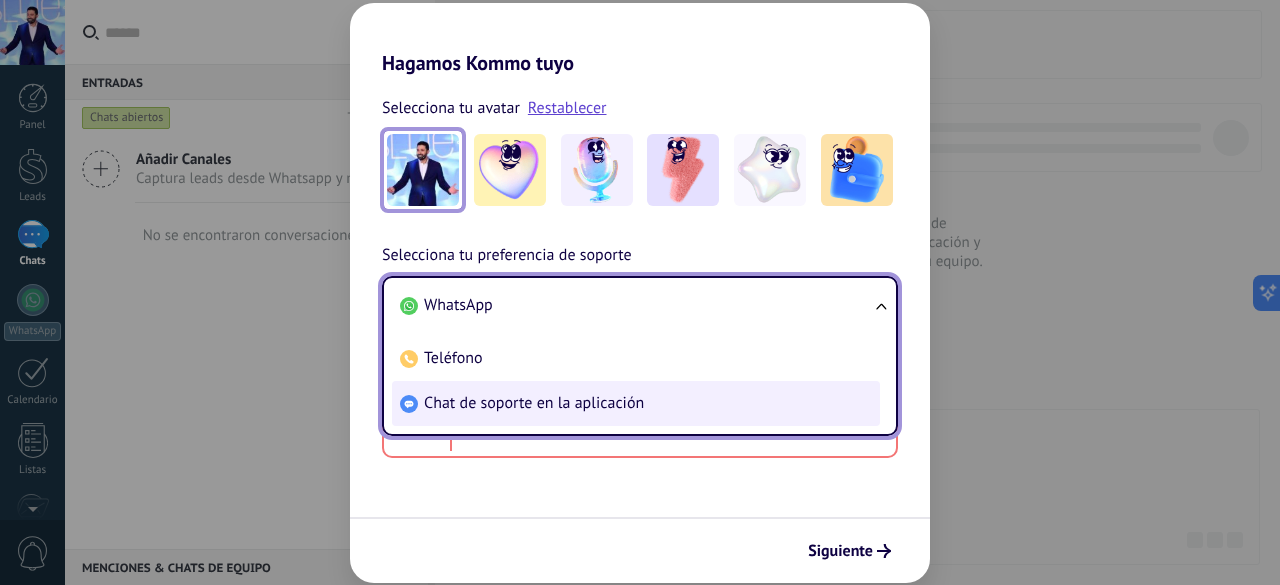 click on "Chat de soporte en la aplicación" at bounding box center (636, 403) 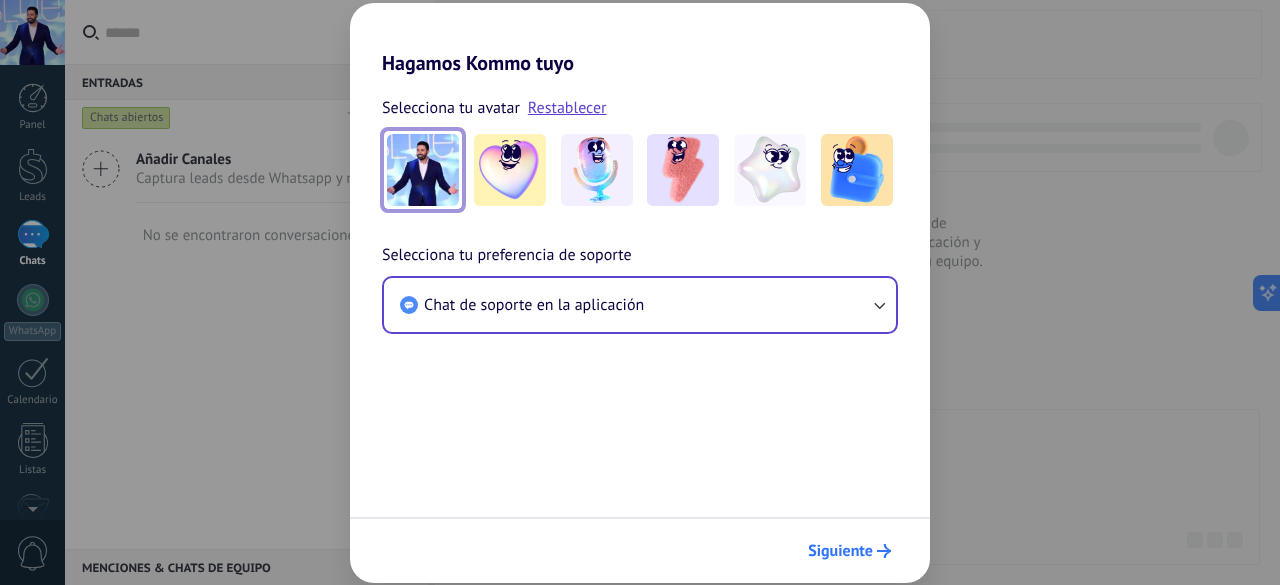 click on "Siguiente" at bounding box center (840, 551) 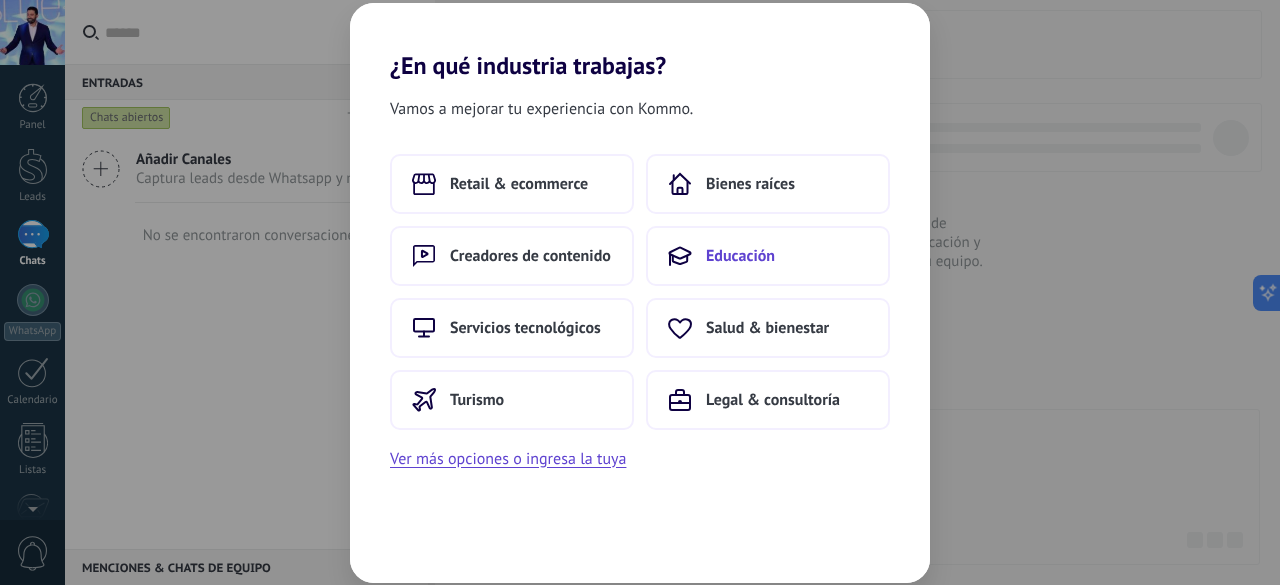click on "Educación" at bounding box center [768, 256] 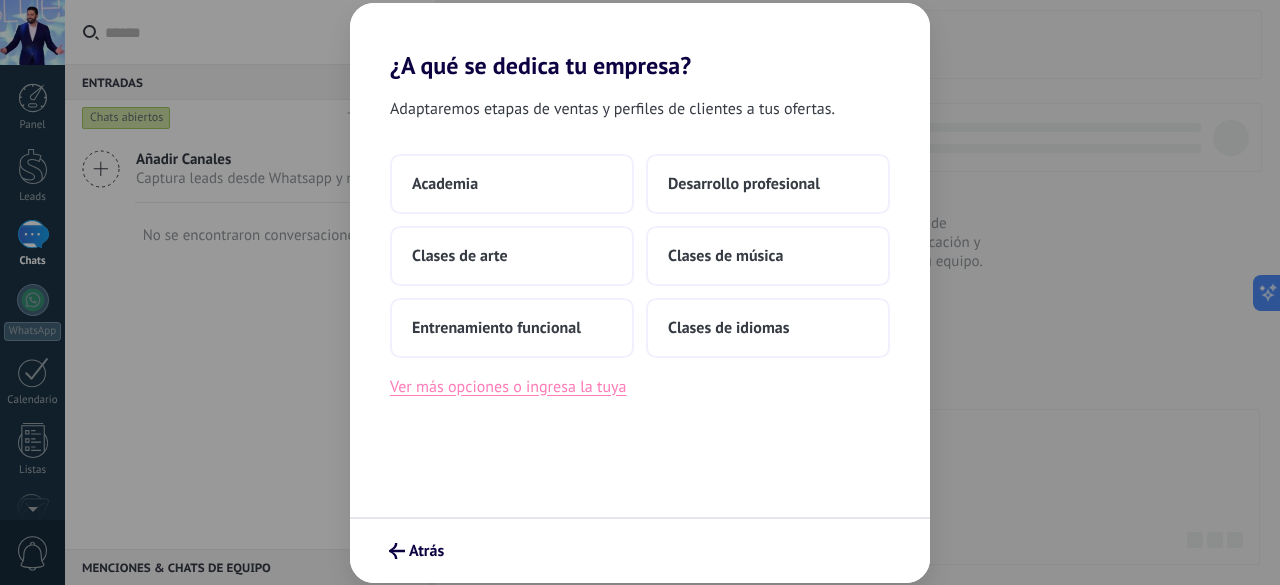 click on "Ver más opciones o ingresa la tuya" at bounding box center (508, 387) 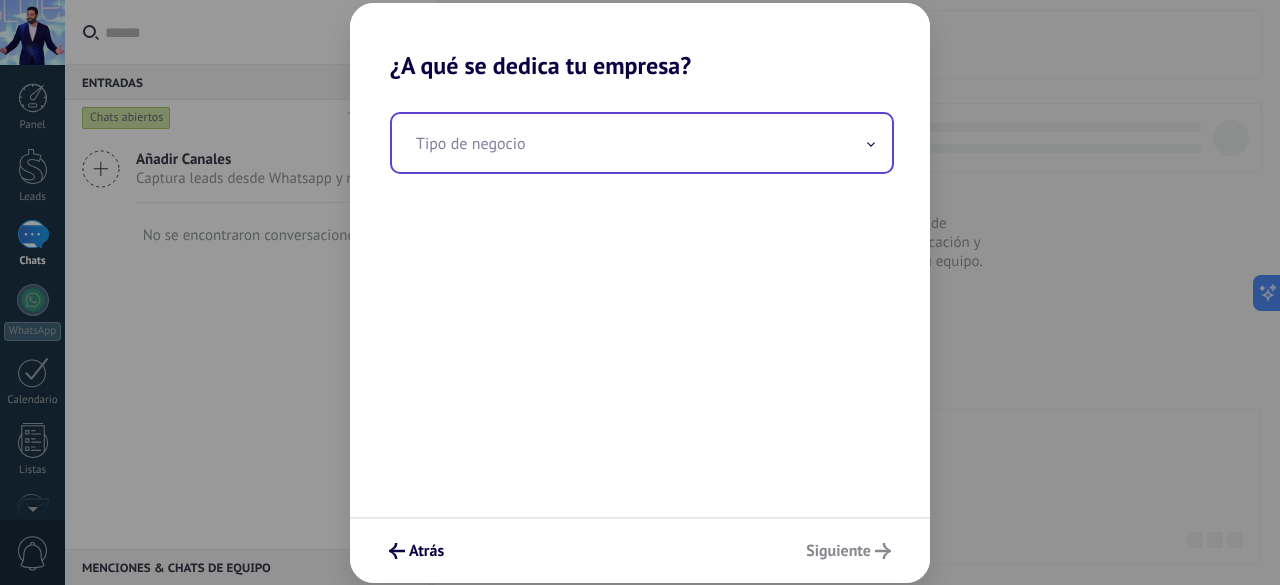 click at bounding box center (642, 143) 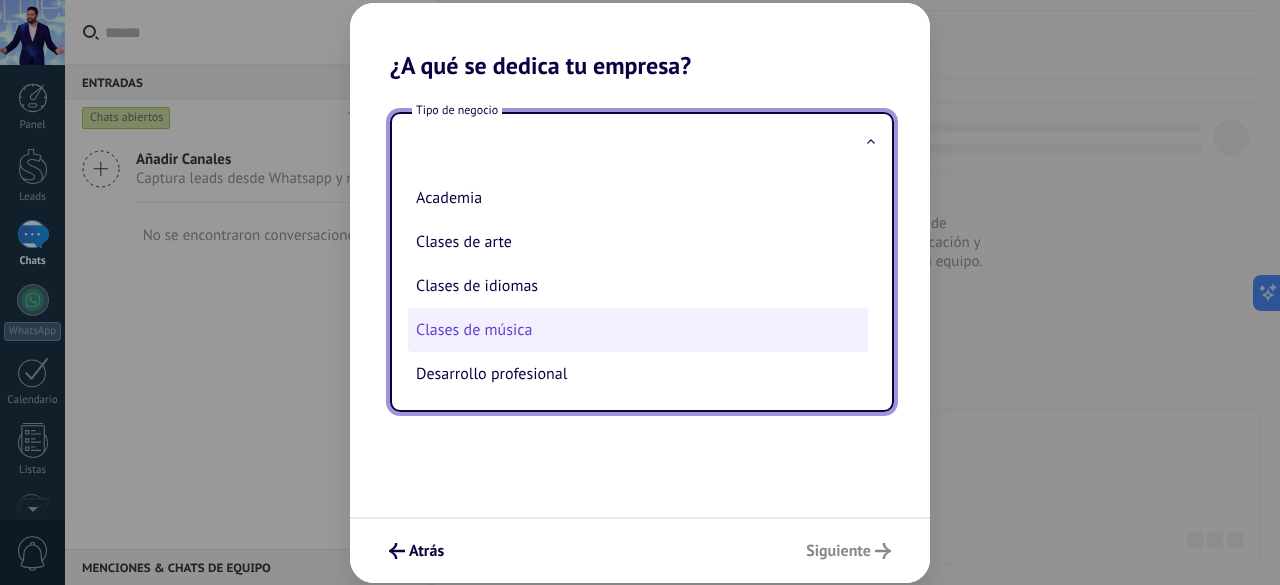 type on "*" 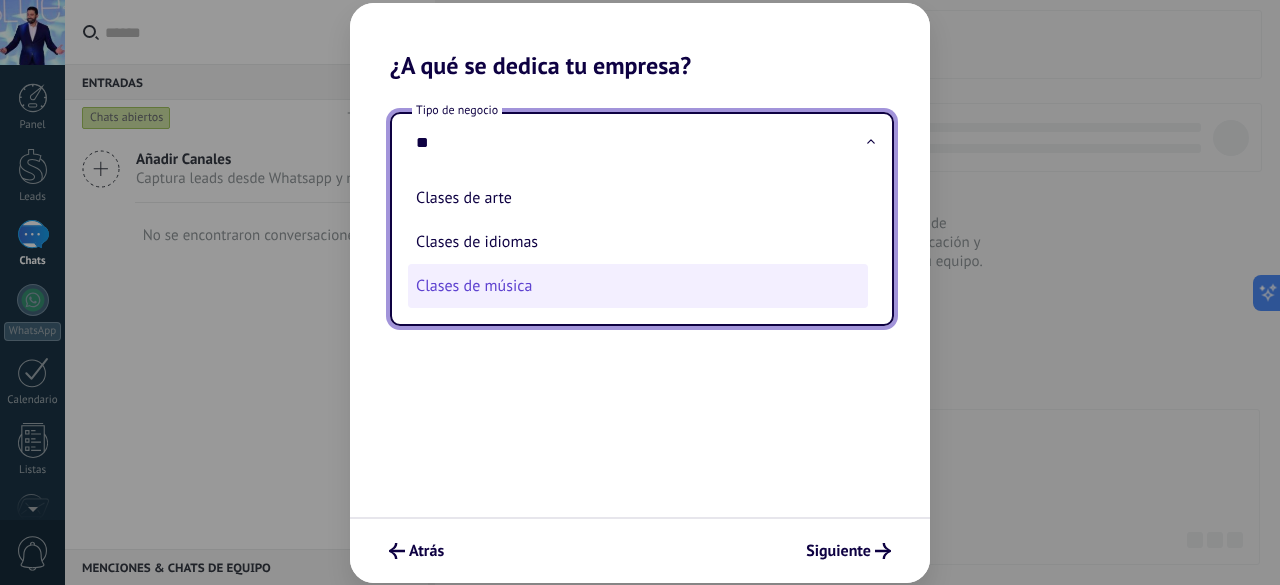 type on "*" 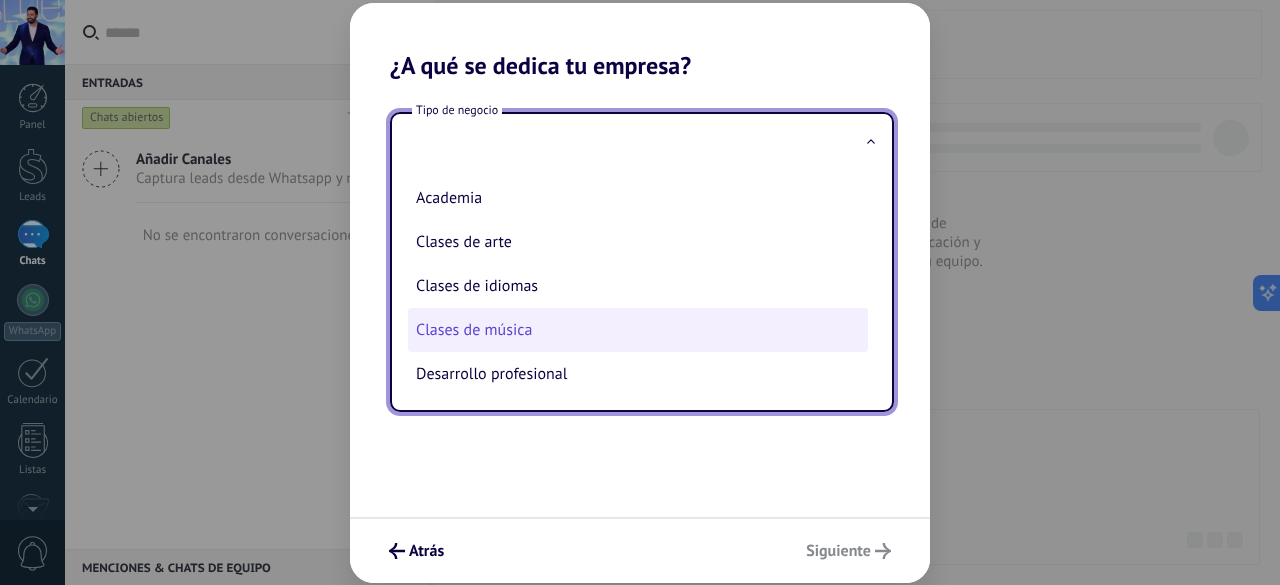 type on "*" 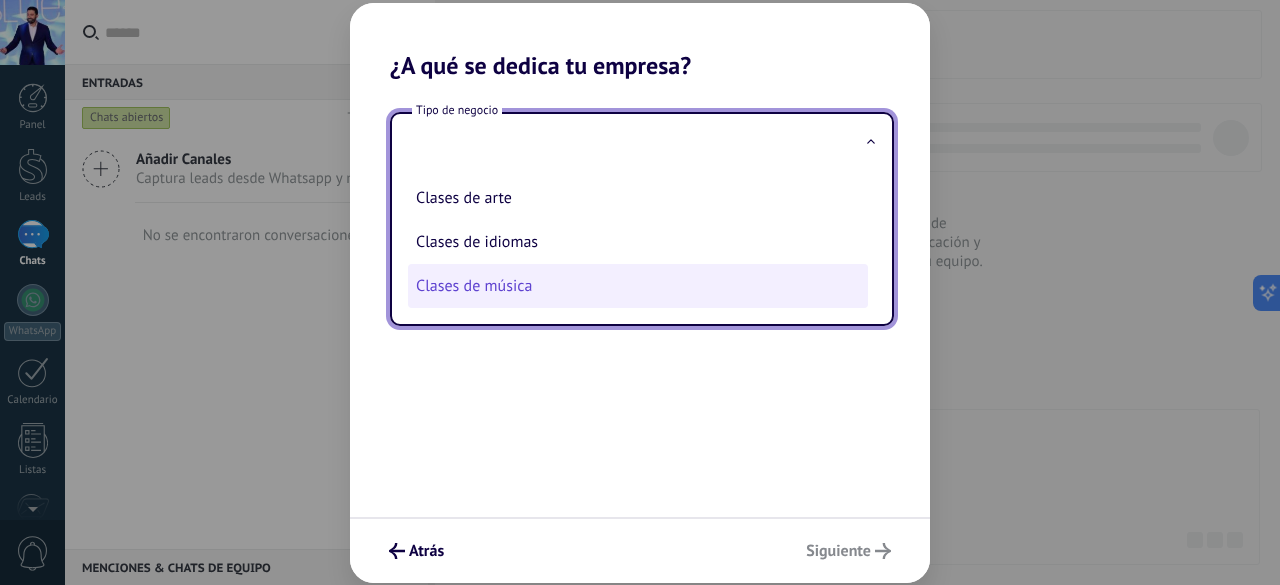 type on "*" 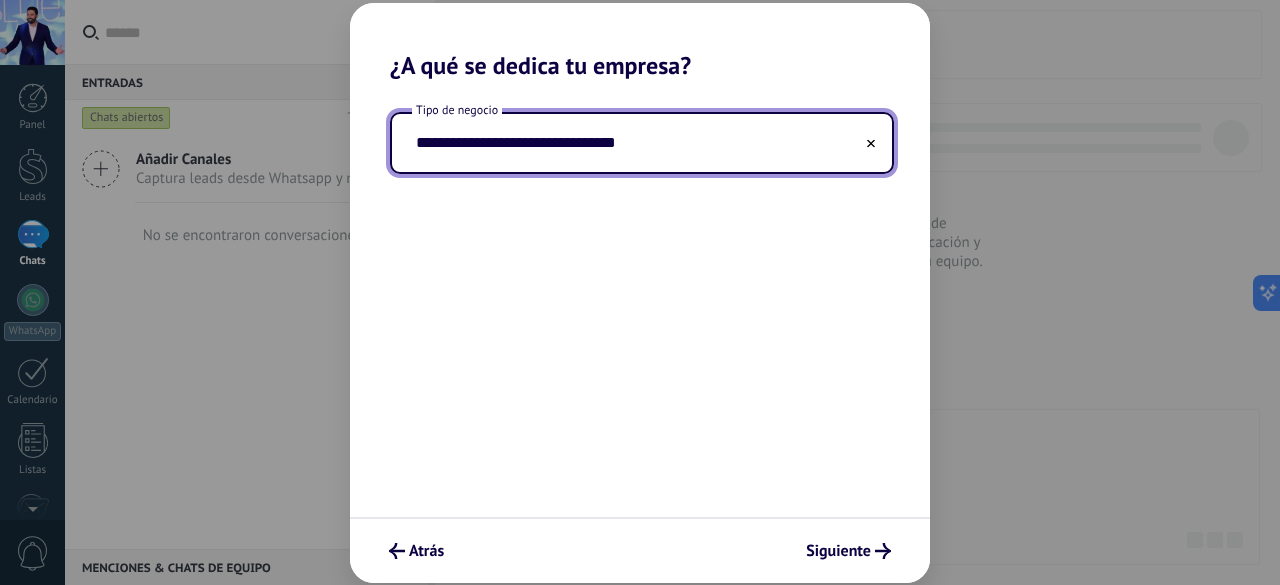 type on "**********" 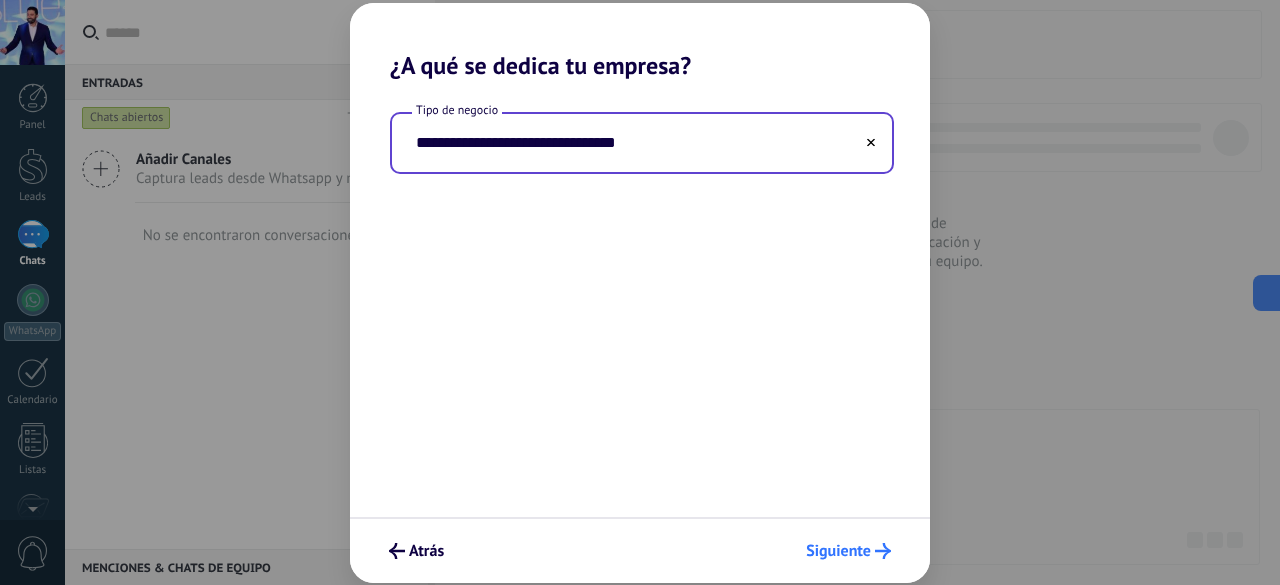 click on "Siguiente" at bounding box center (848, 551) 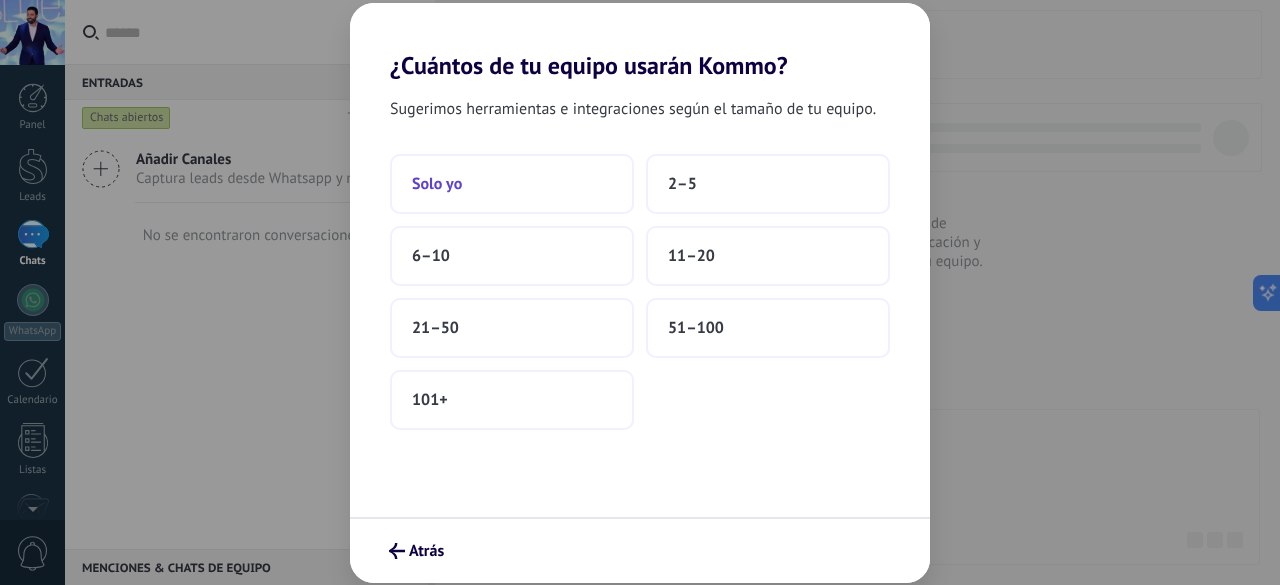 click on "Solo yo" at bounding box center [512, 184] 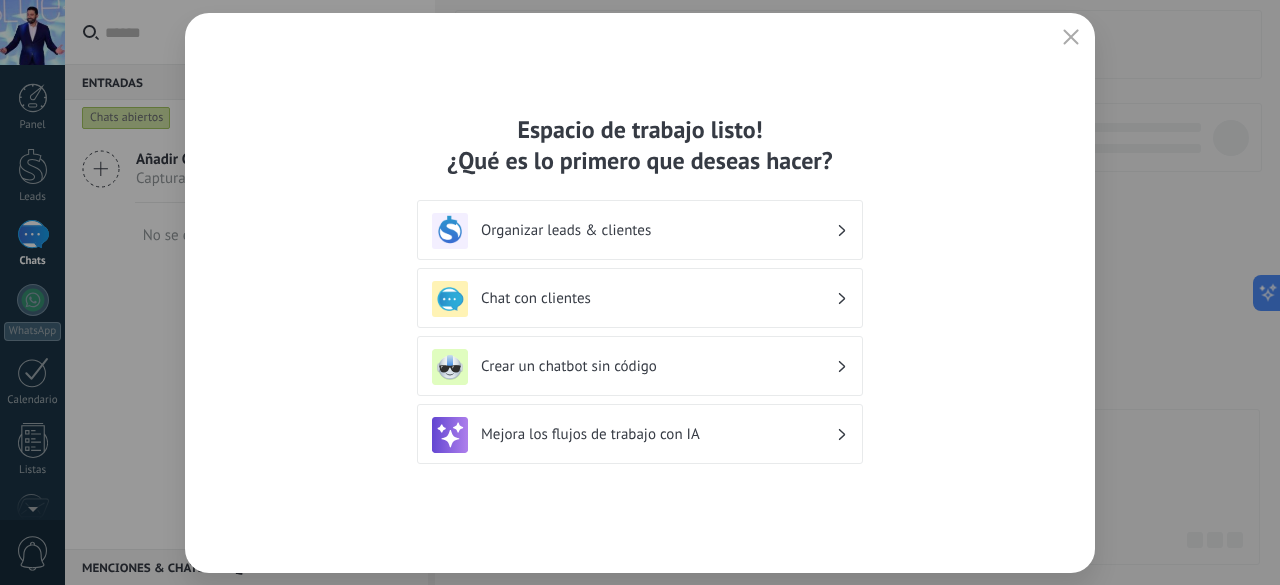 click on "Organizar leads & clientes" at bounding box center [658, 230] 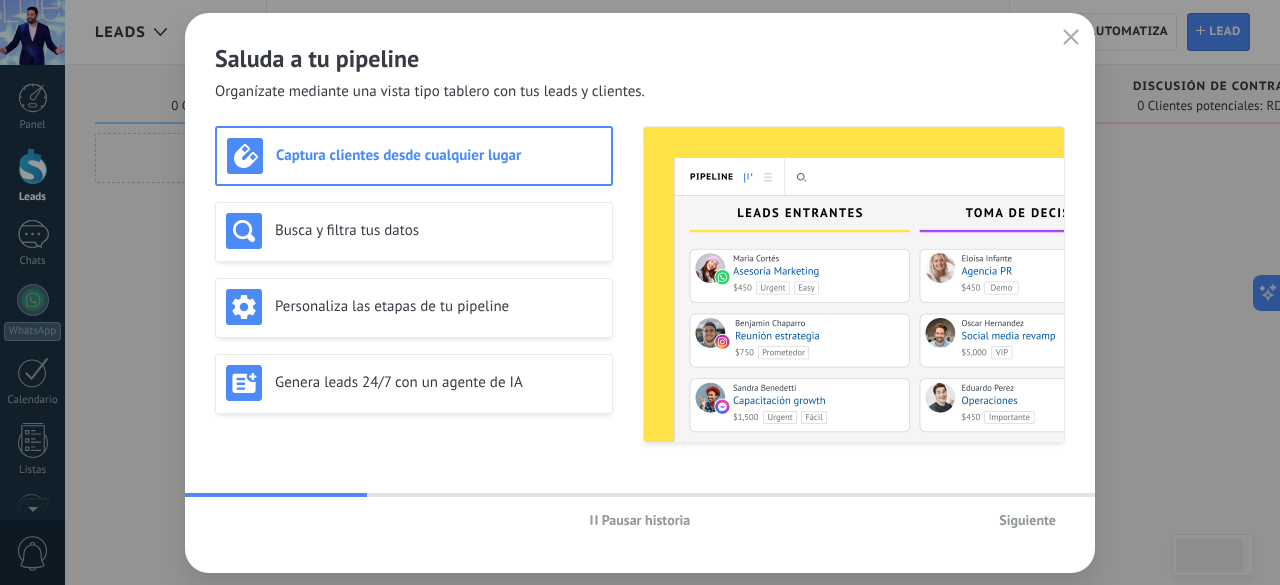 click on "Captura clientes desde cualquier lugar" at bounding box center (438, 155) 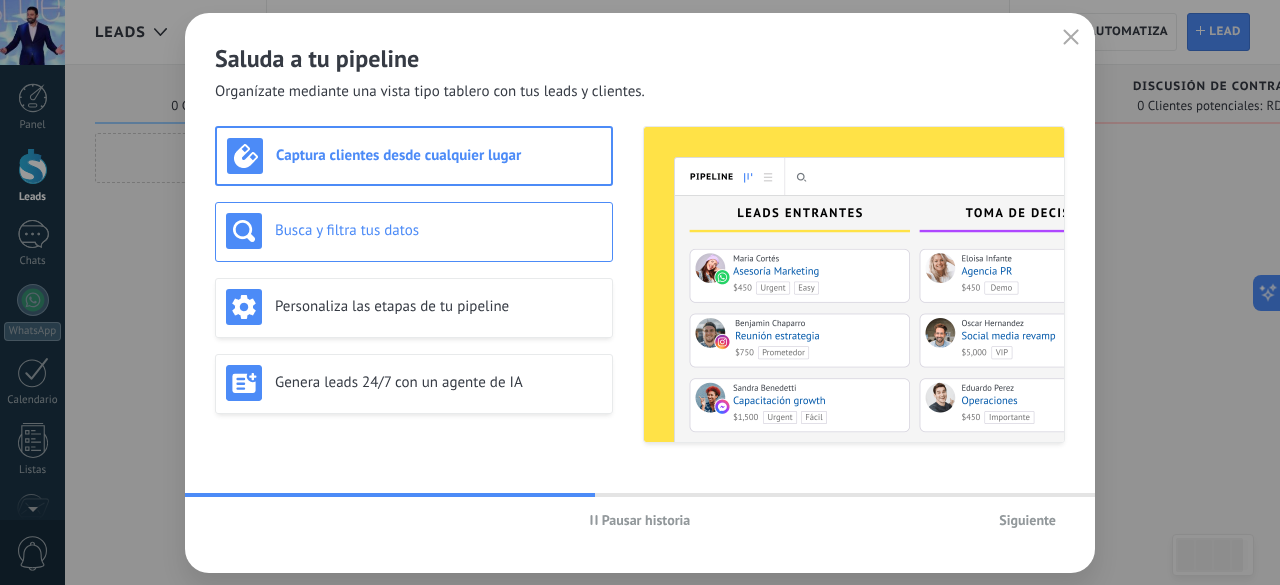 click on "Busca y filtra tus datos" at bounding box center (414, 231) 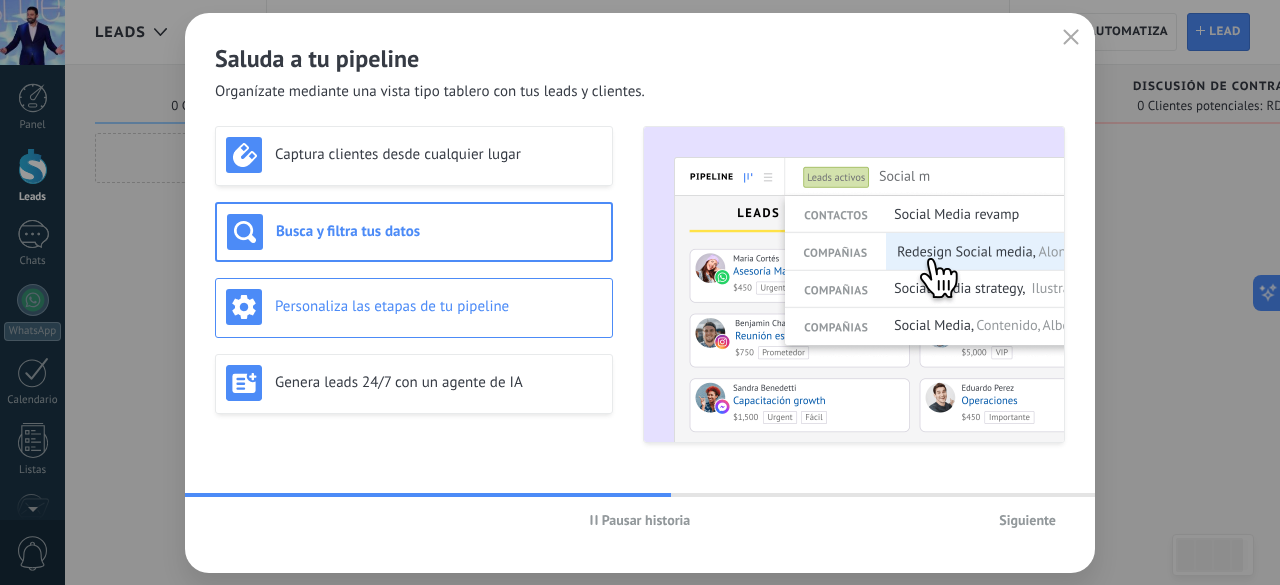 click on "Personaliza las etapas de tu pipeline" at bounding box center (414, 307) 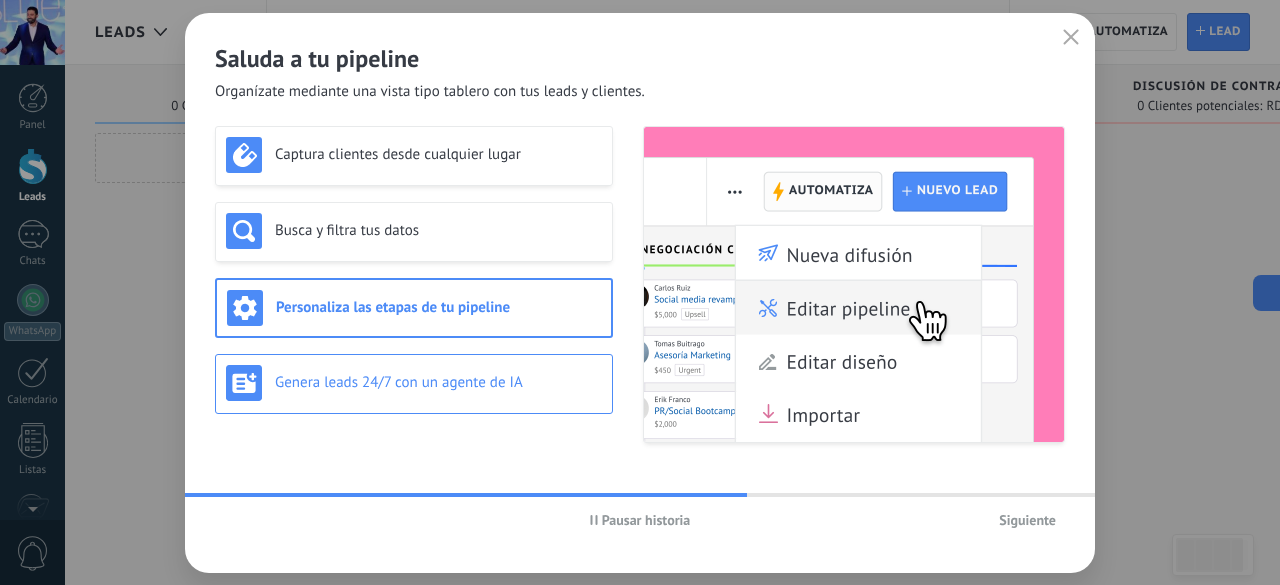 click on "Genera leads 24/7 con un agente de IA" at bounding box center [414, 384] 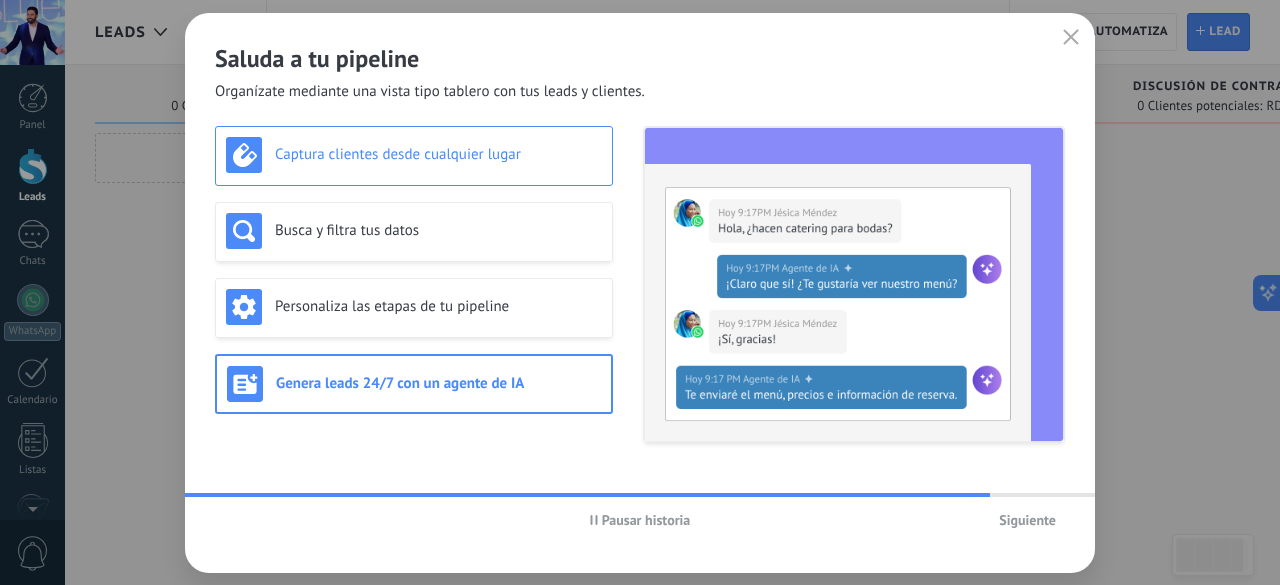 click on "Captura clientes desde cualquier lugar" at bounding box center [414, 155] 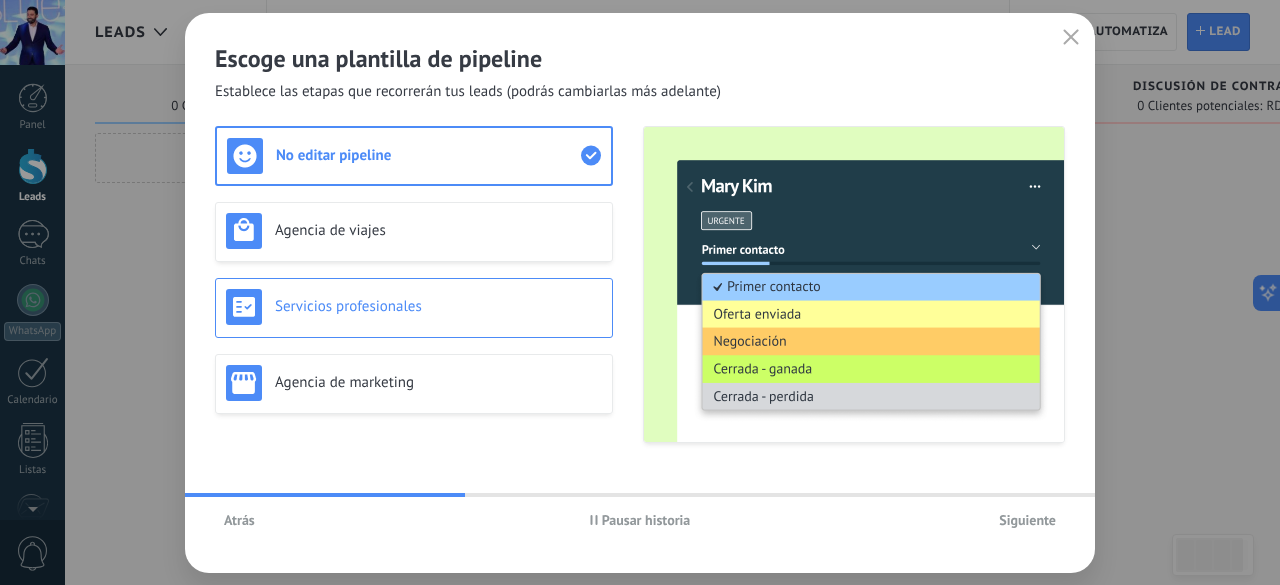 click on "Servicios profesionales" at bounding box center (438, 306) 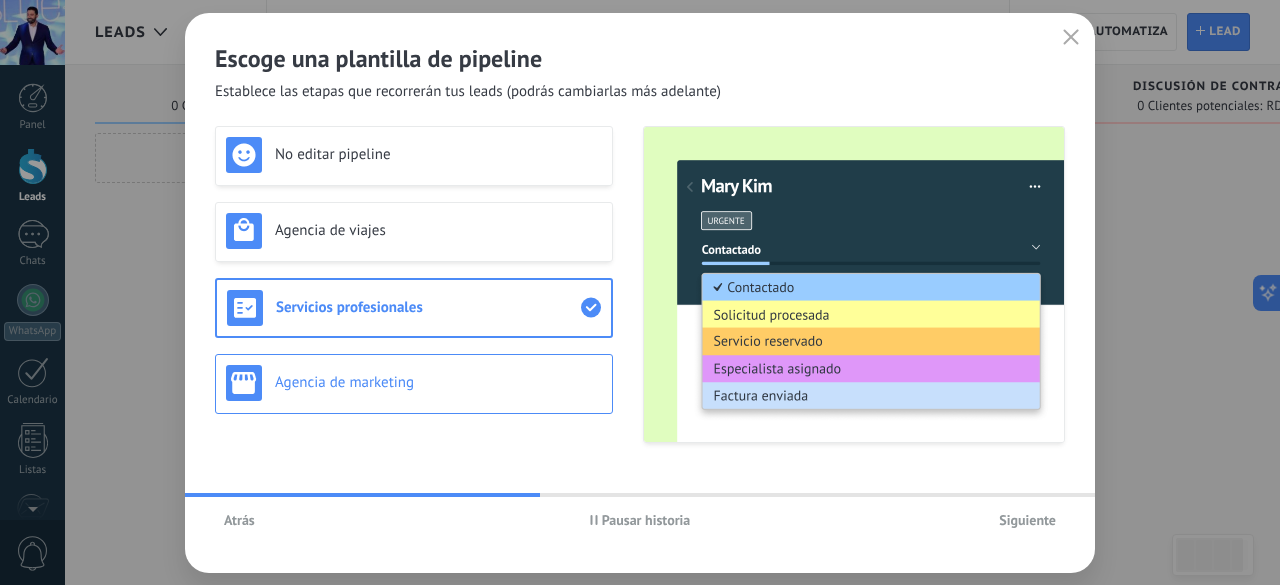 click on "Agencia de marketing" at bounding box center [438, 382] 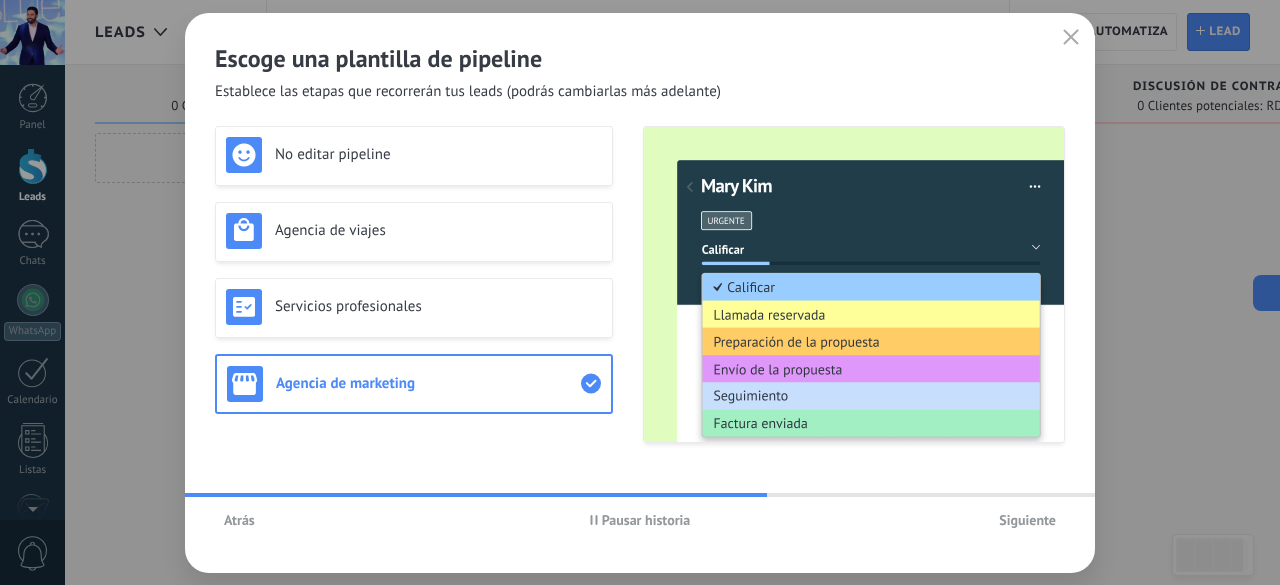 click on "Siguiente" at bounding box center [1027, 520] 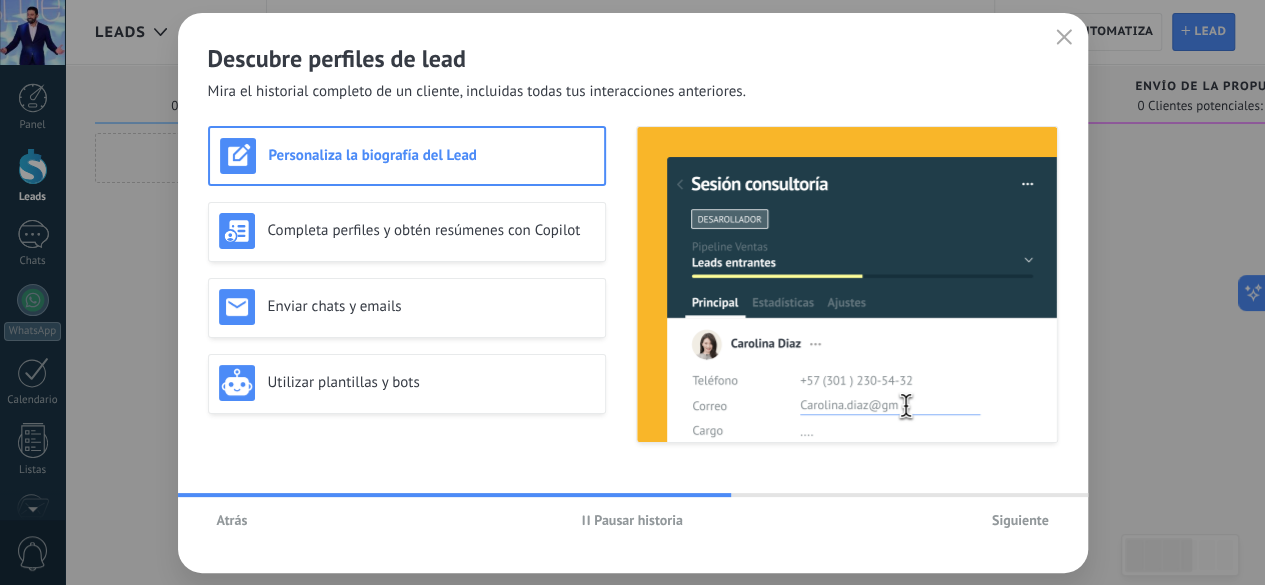 click on "Siguiente" at bounding box center [1020, 520] 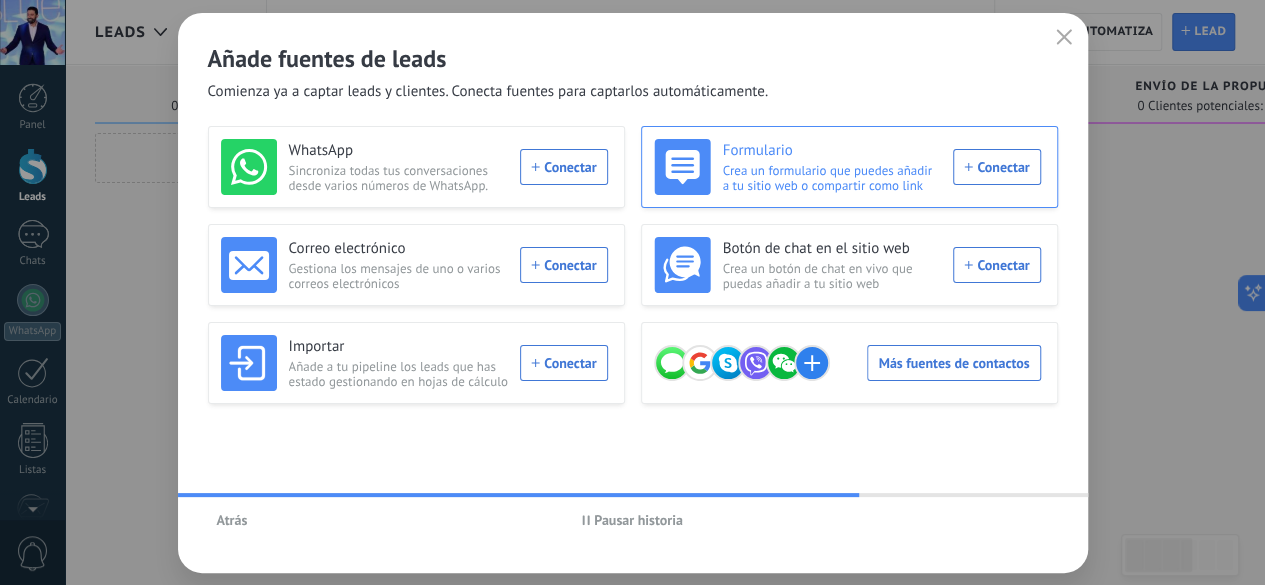 click on "Formulario Crea un formulario que puedes añadir a tu sitio web o compartir como link Conectar" at bounding box center [847, 167] 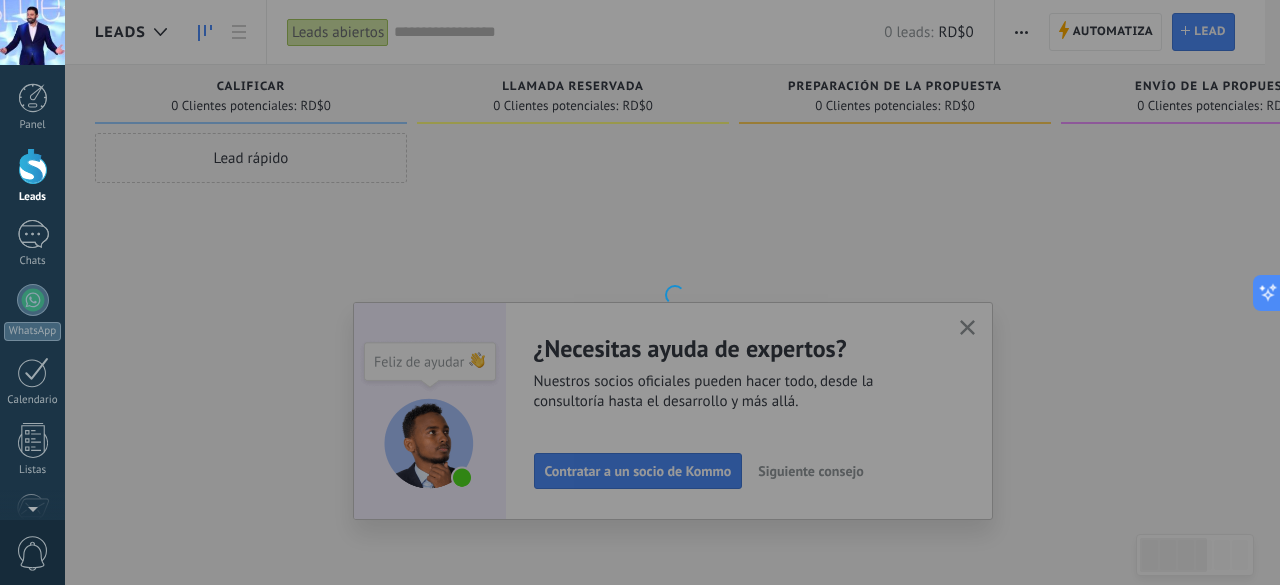 scroll, scrollTop: 245, scrollLeft: 0, axis: vertical 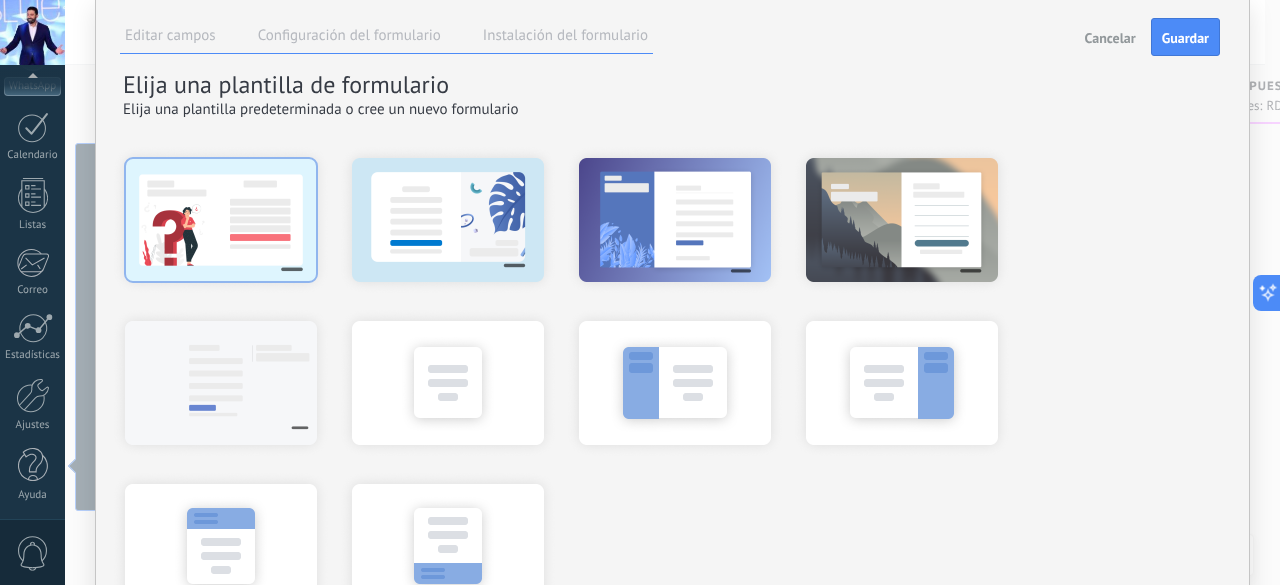 click at bounding box center (221, 219) 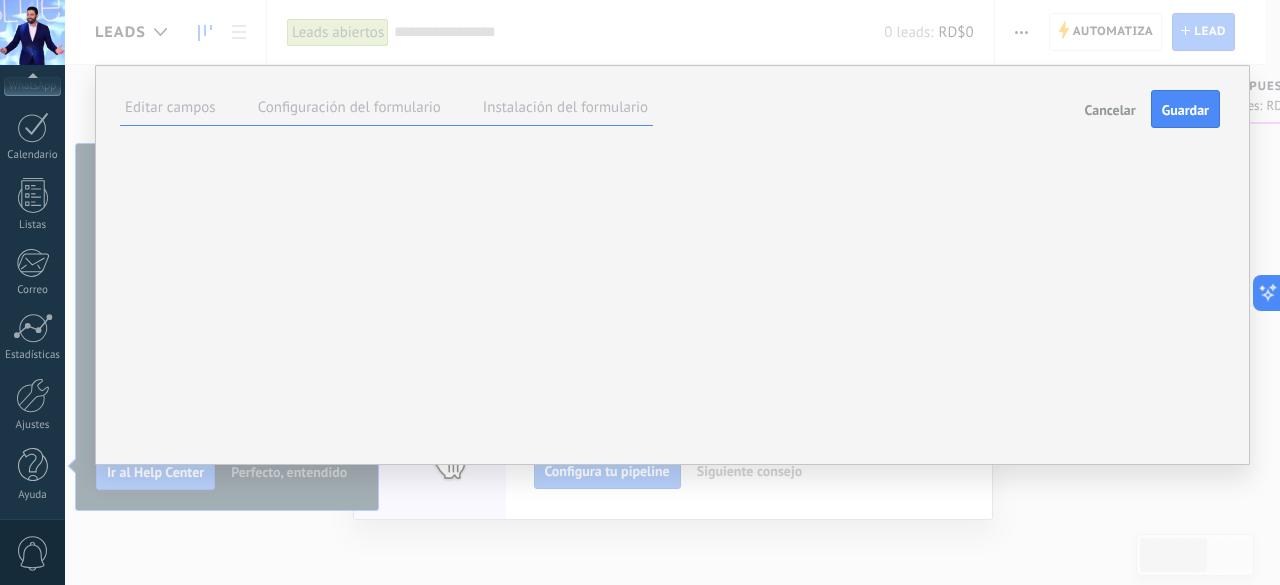 scroll, scrollTop: 18, scrollLeft: 0, axis: vertical 